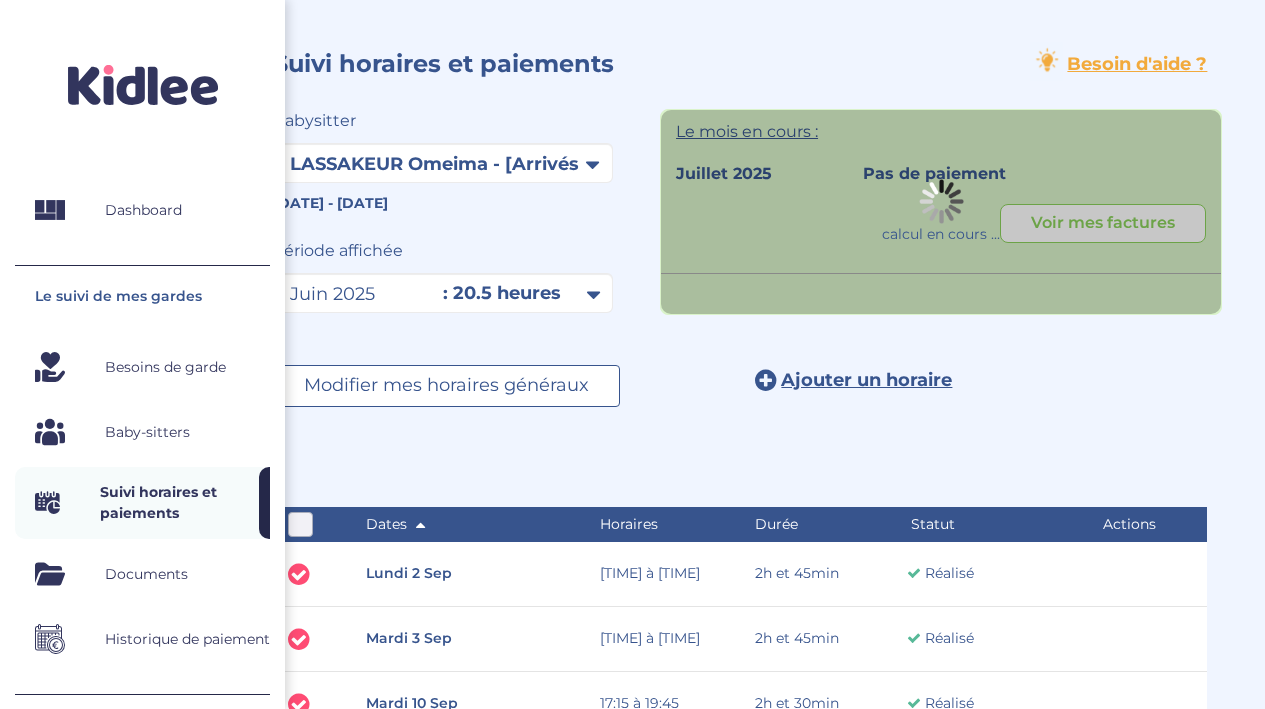 scroll, scrollTop: 0, scrollLeft: 0, axis: both 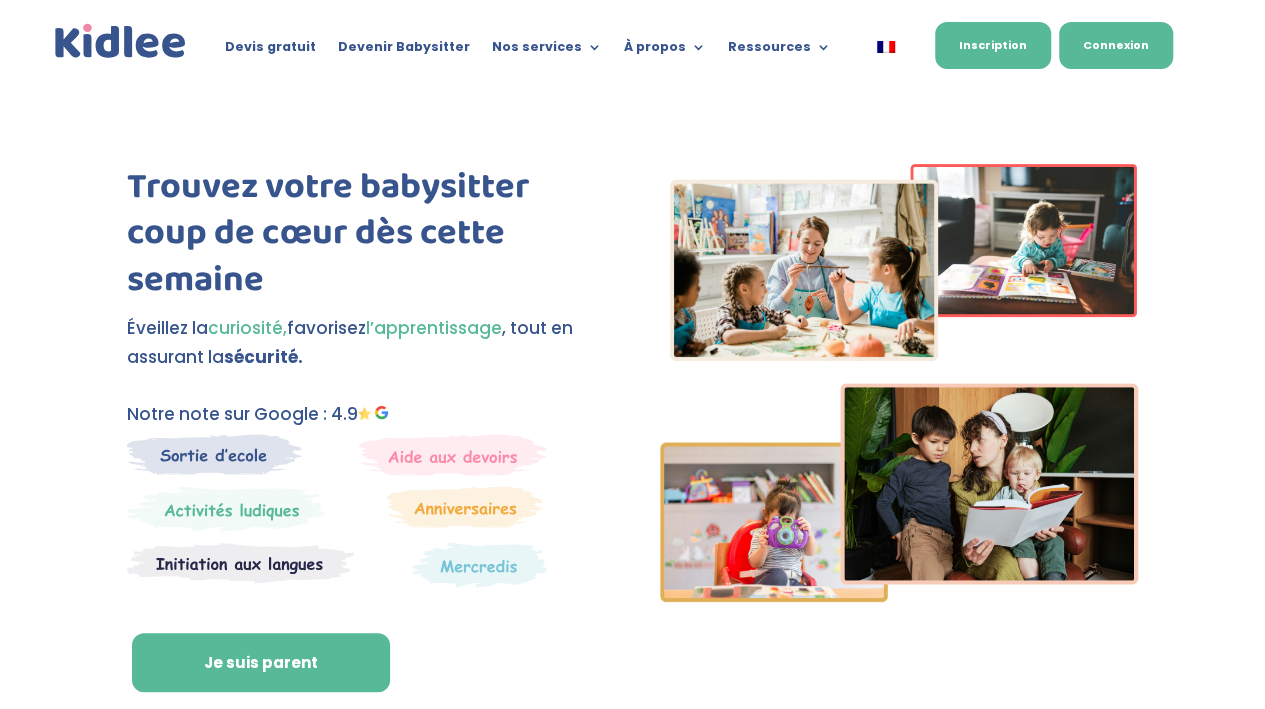 click on "Connexion" at bounding box center [1116, 45] 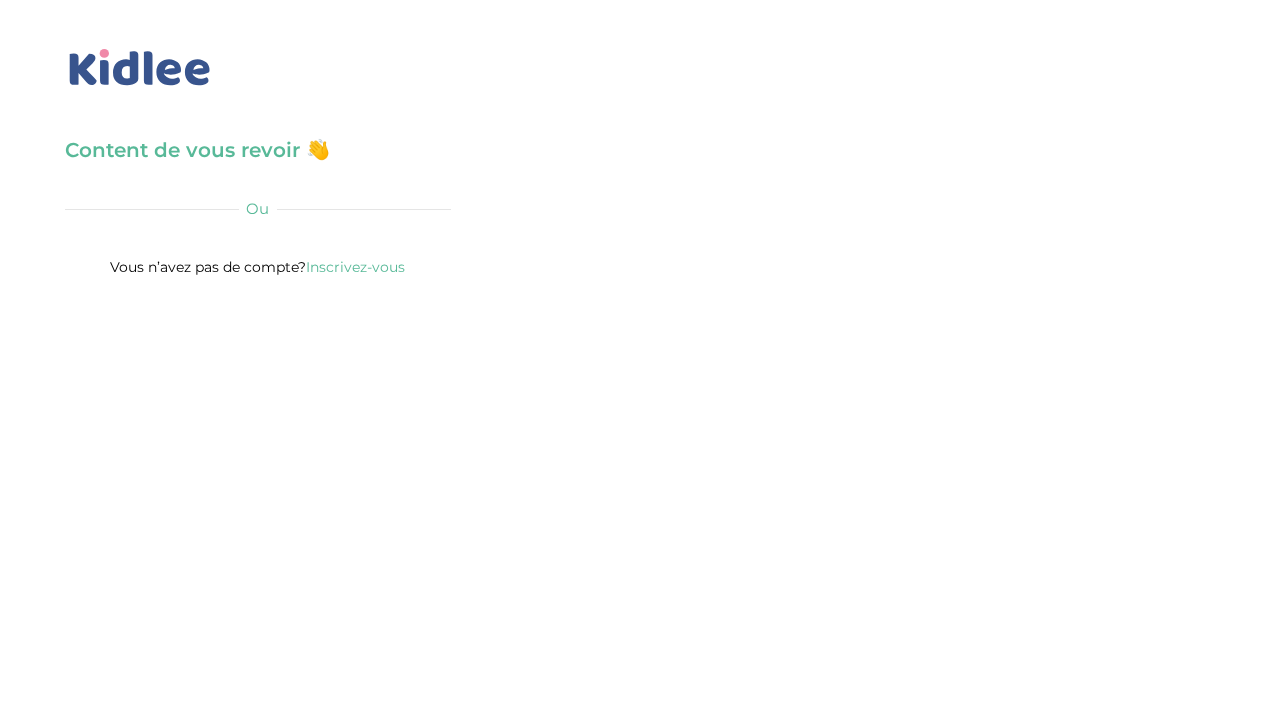 scroll, scrollTop: 0, scrollLeft: 0, axis: both 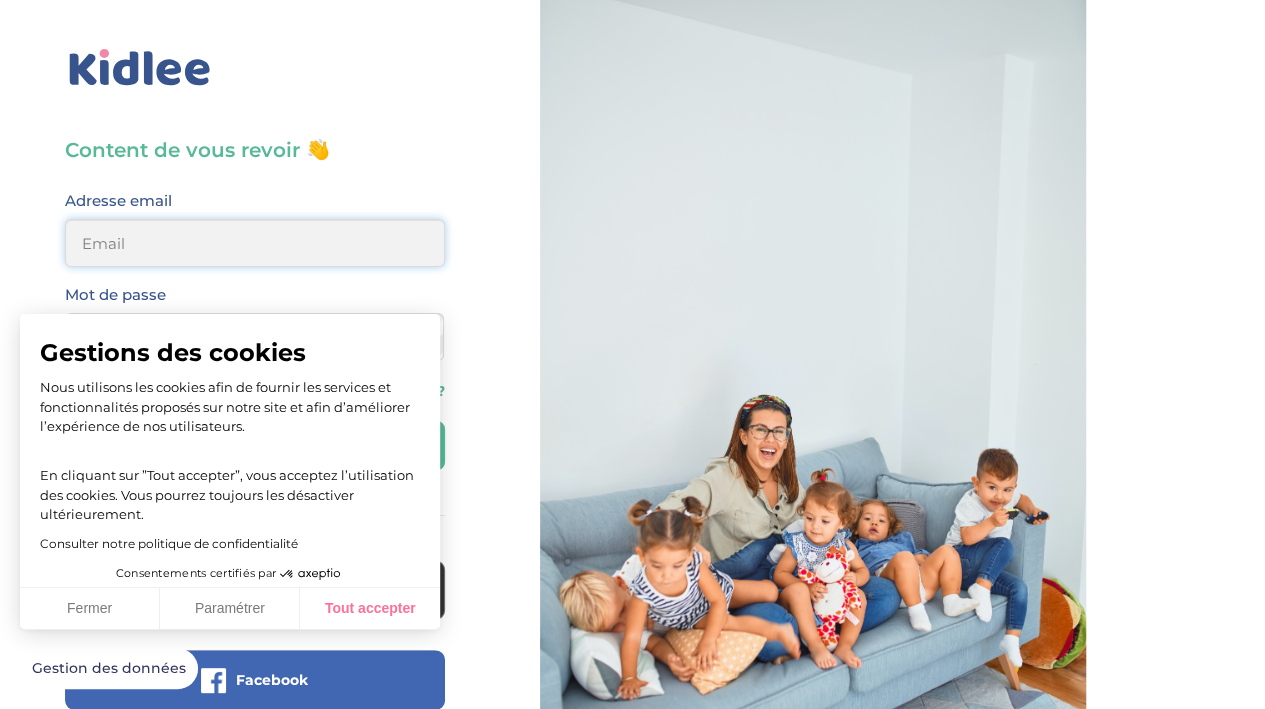 type on "valerie_kaufmann@yahoo.fr" 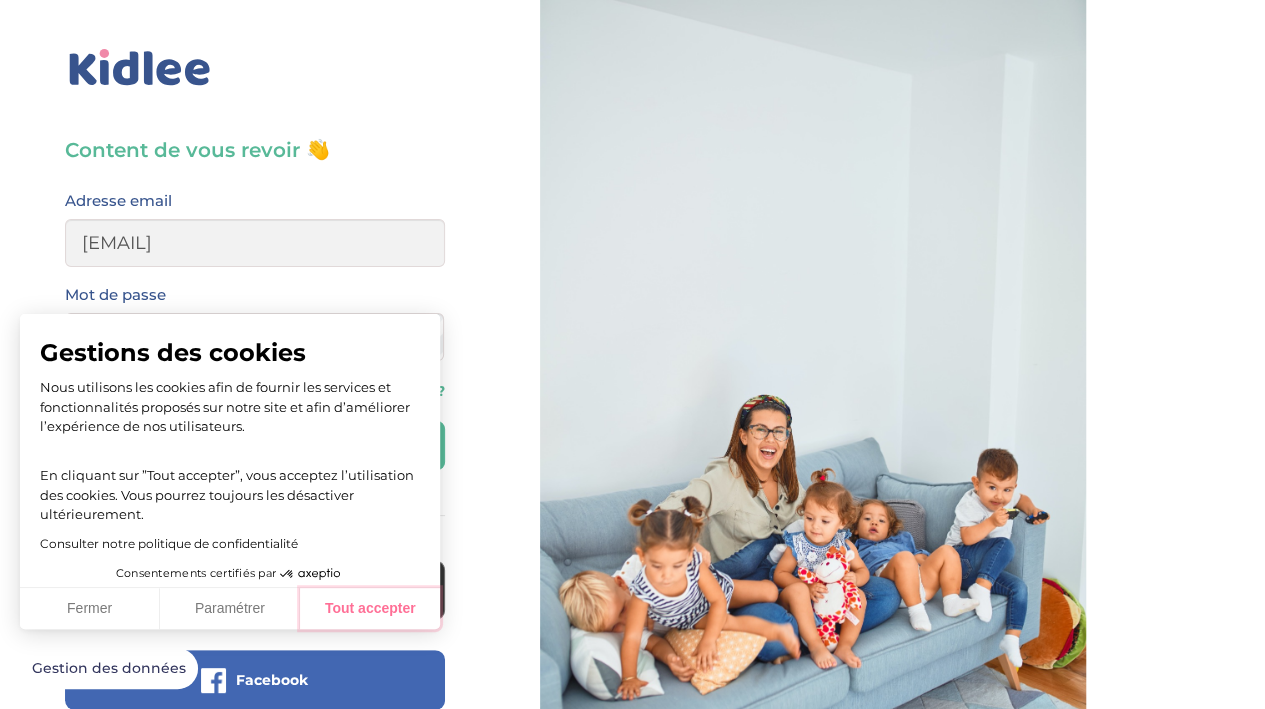 click on "Tout accepter" at bounding box center [370, 609] 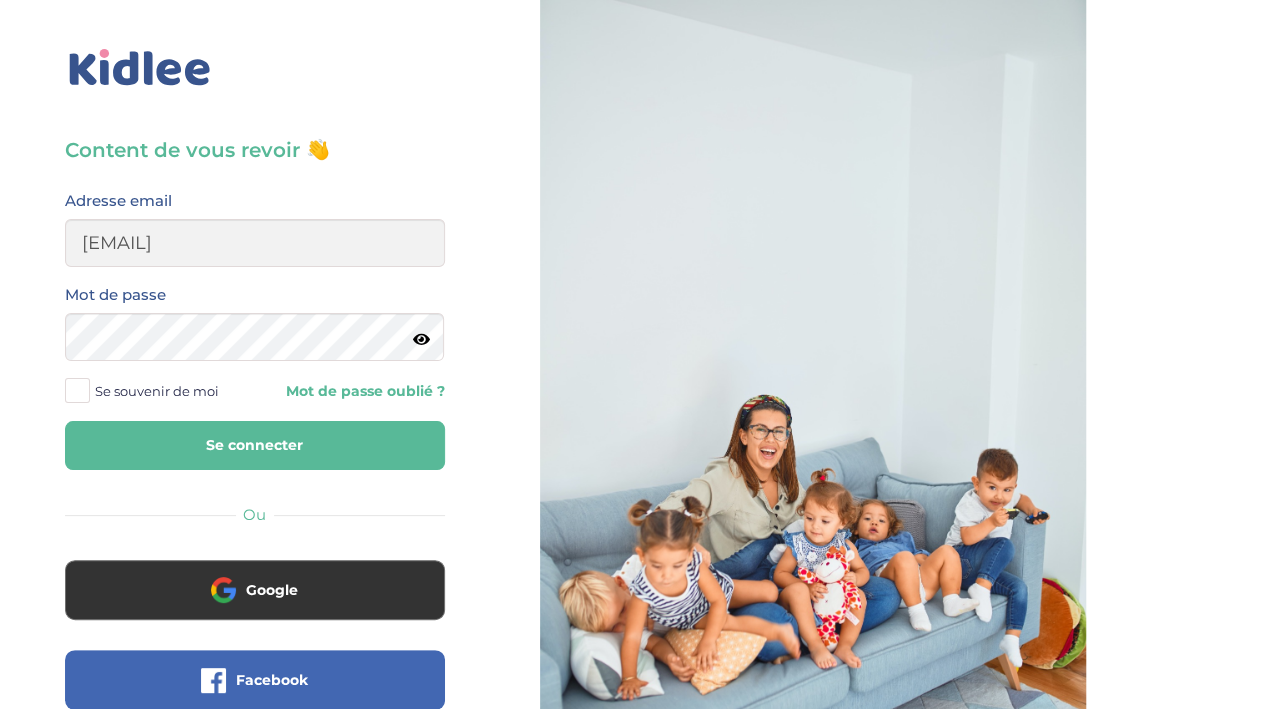 click on "Se connecter" at bounding box center [255, 445] 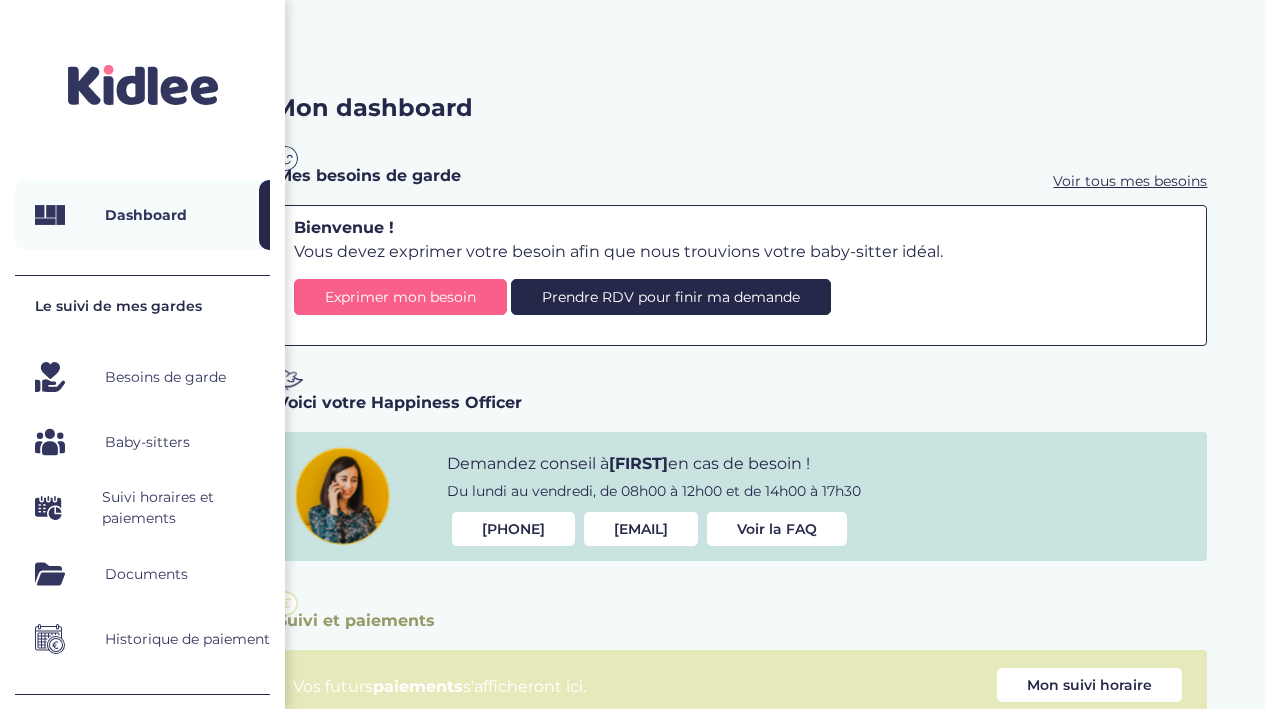 scroll, scrollTop: 0, scrollLeft: 0, axis: both 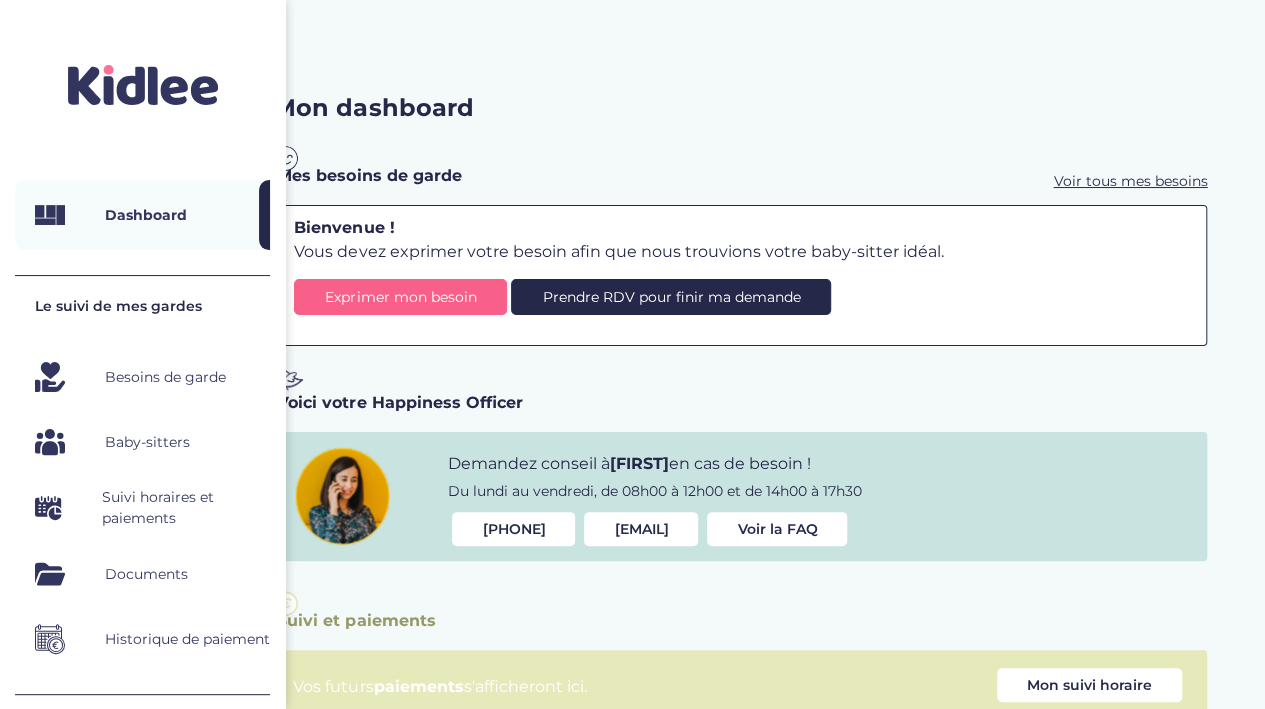 click on "Suivi horaires et paiements" at bounding box center (186, 508) 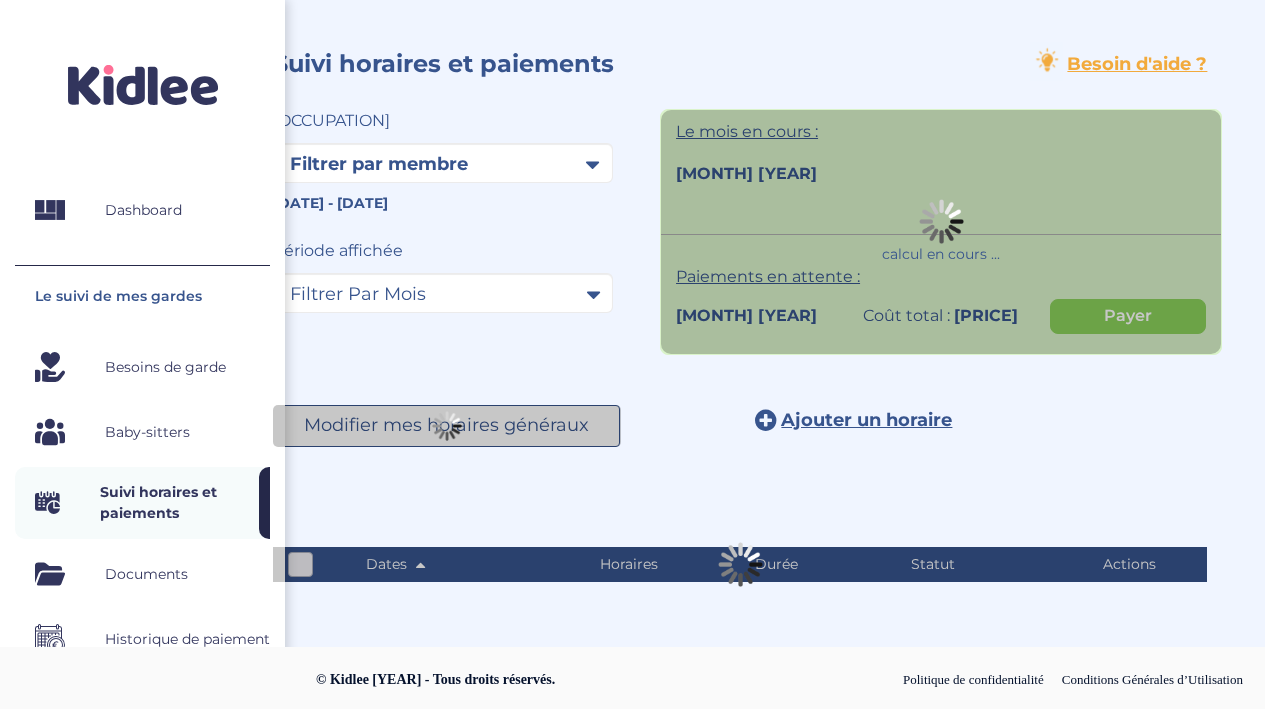 scroll, scrollTop: 0, scrollLeft: 0, axis: both 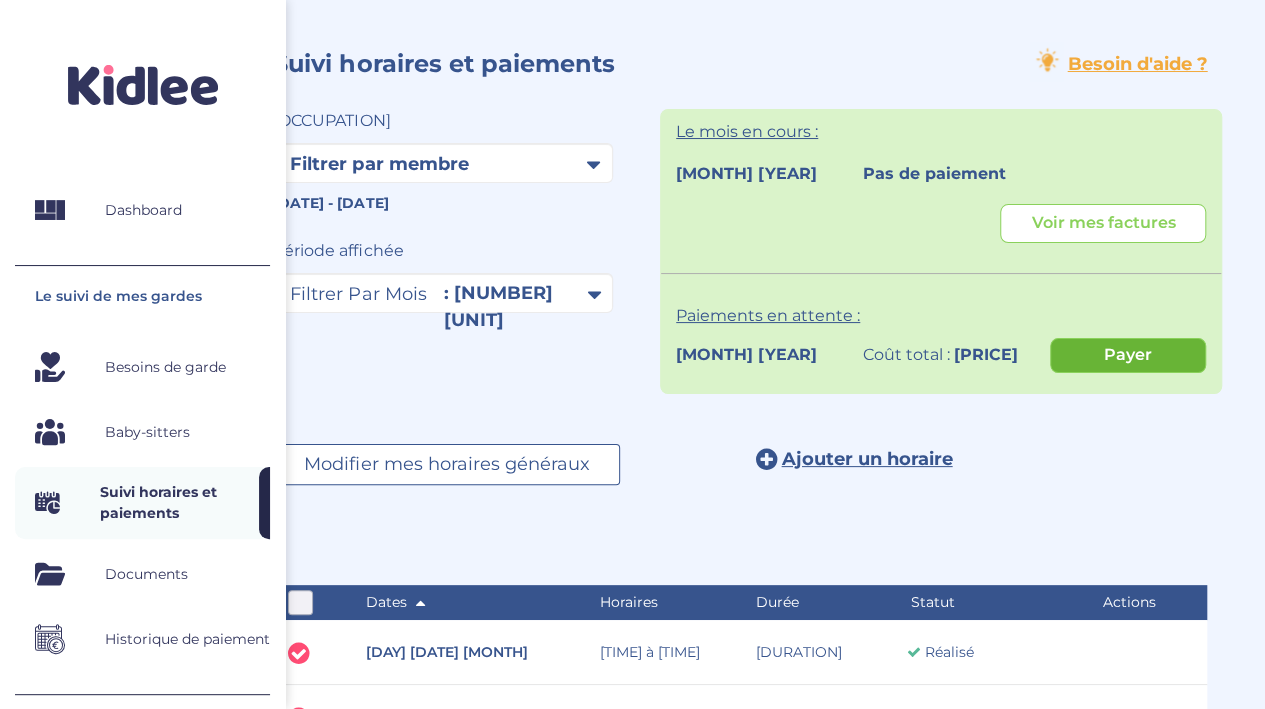 click on "Payer" at bounding box center (1128, 355) 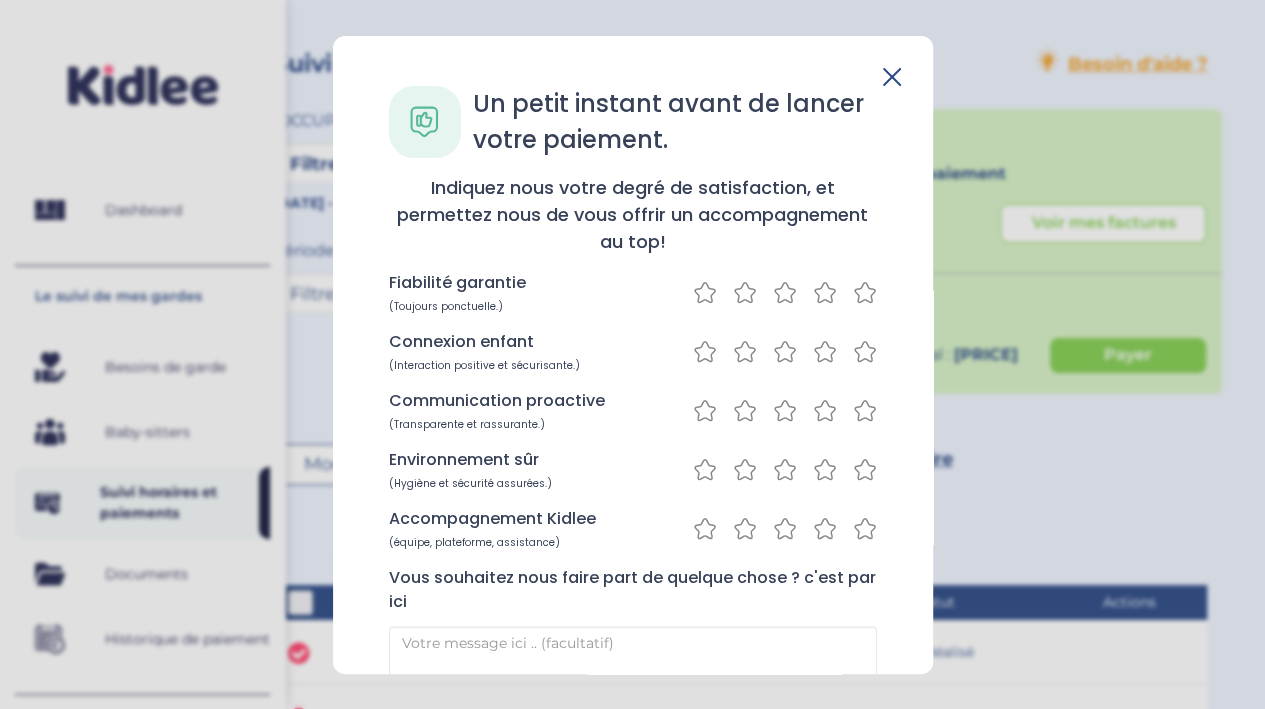 click at bounding box center [705, 291] 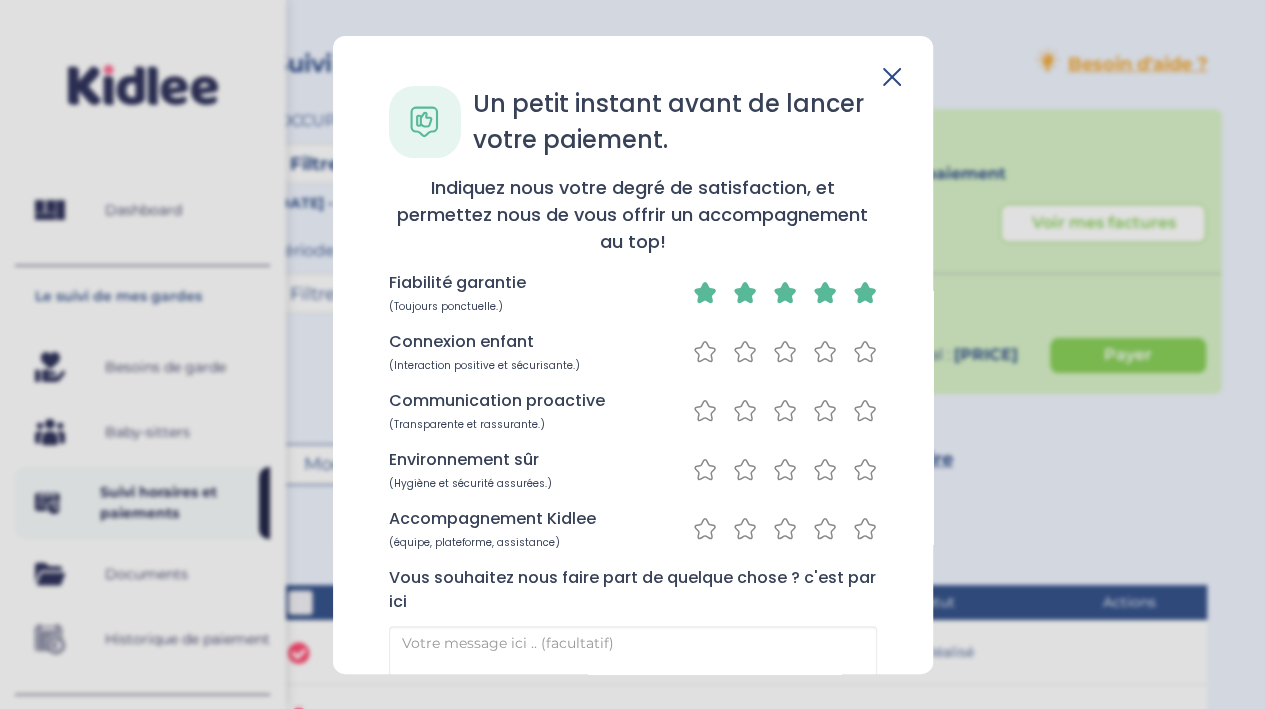 click at bounding box center [705, 291] 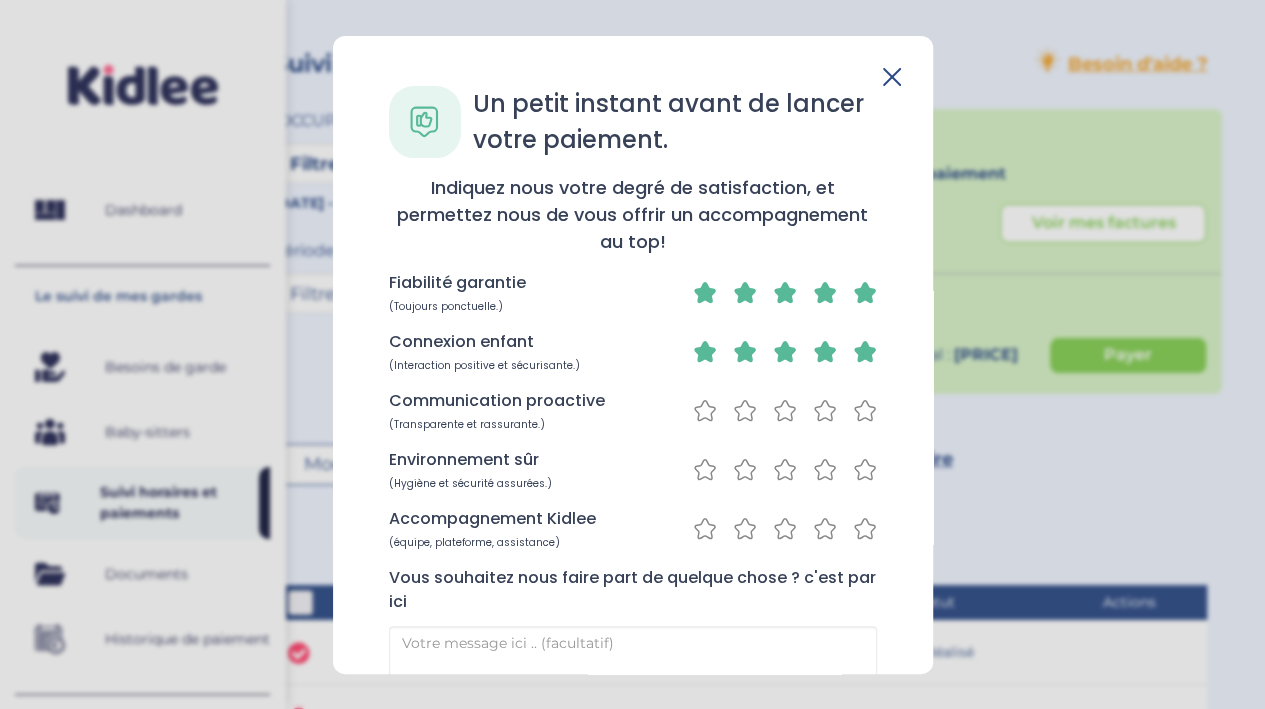 click at bounding box center (705, 291) 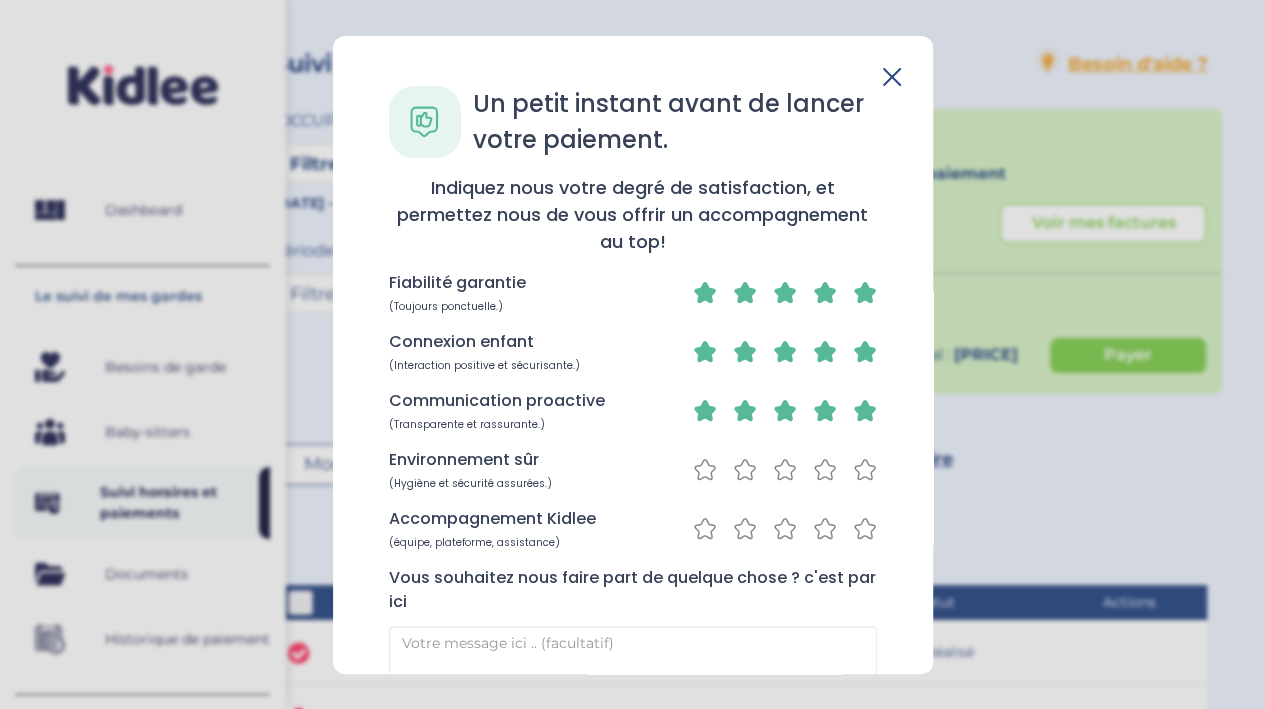 click at bounding box center [705, 291] 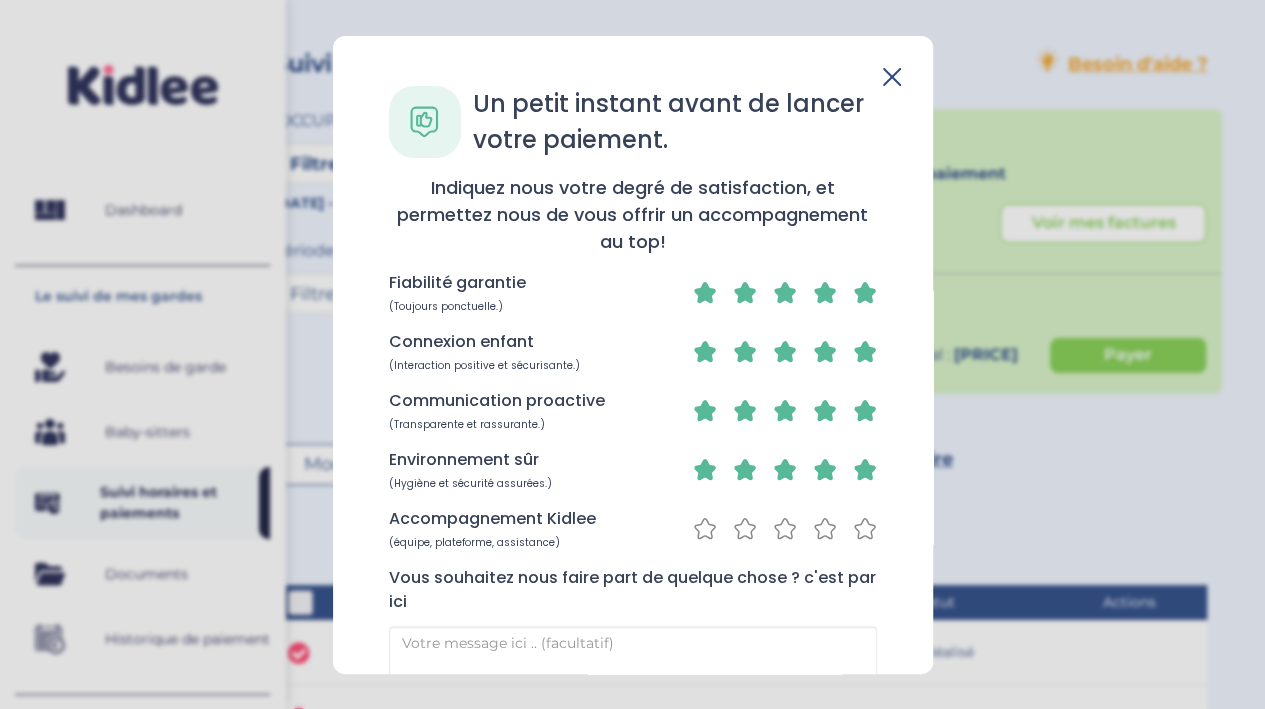 click at bounding box center (705, 291) 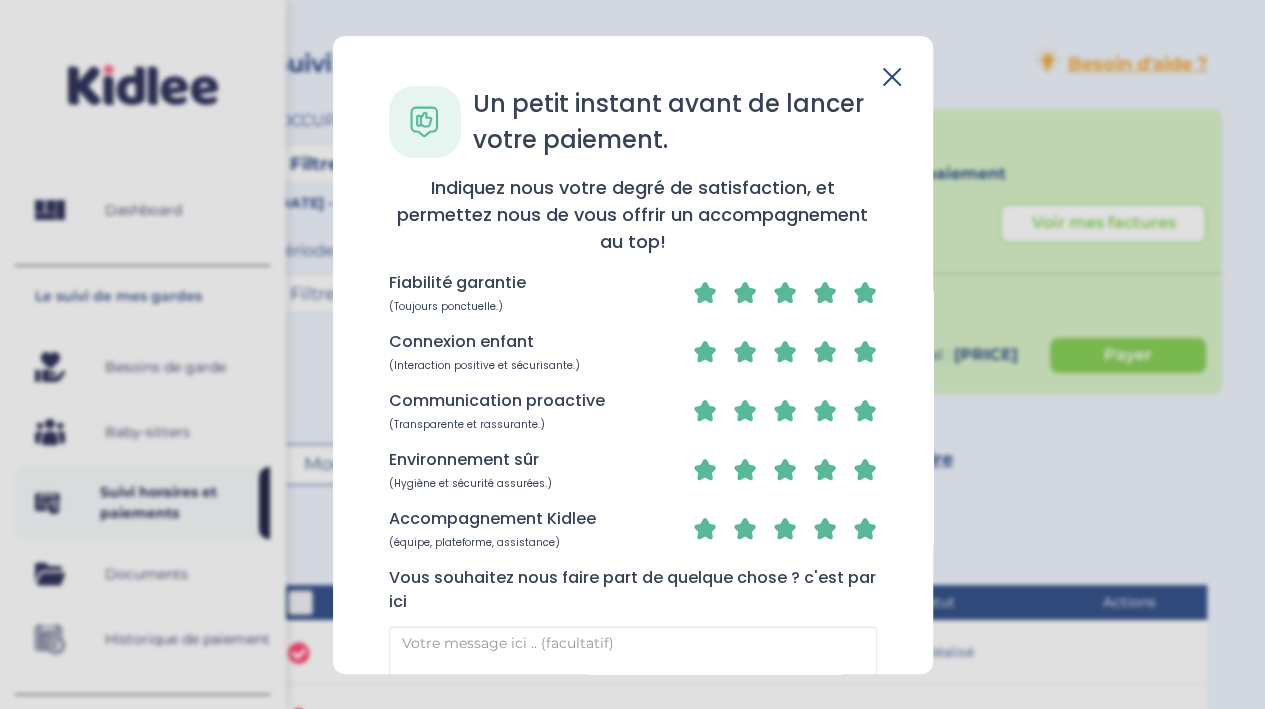 scroll, scrollTop: 164, scrollLeft: 0, axis: vertical 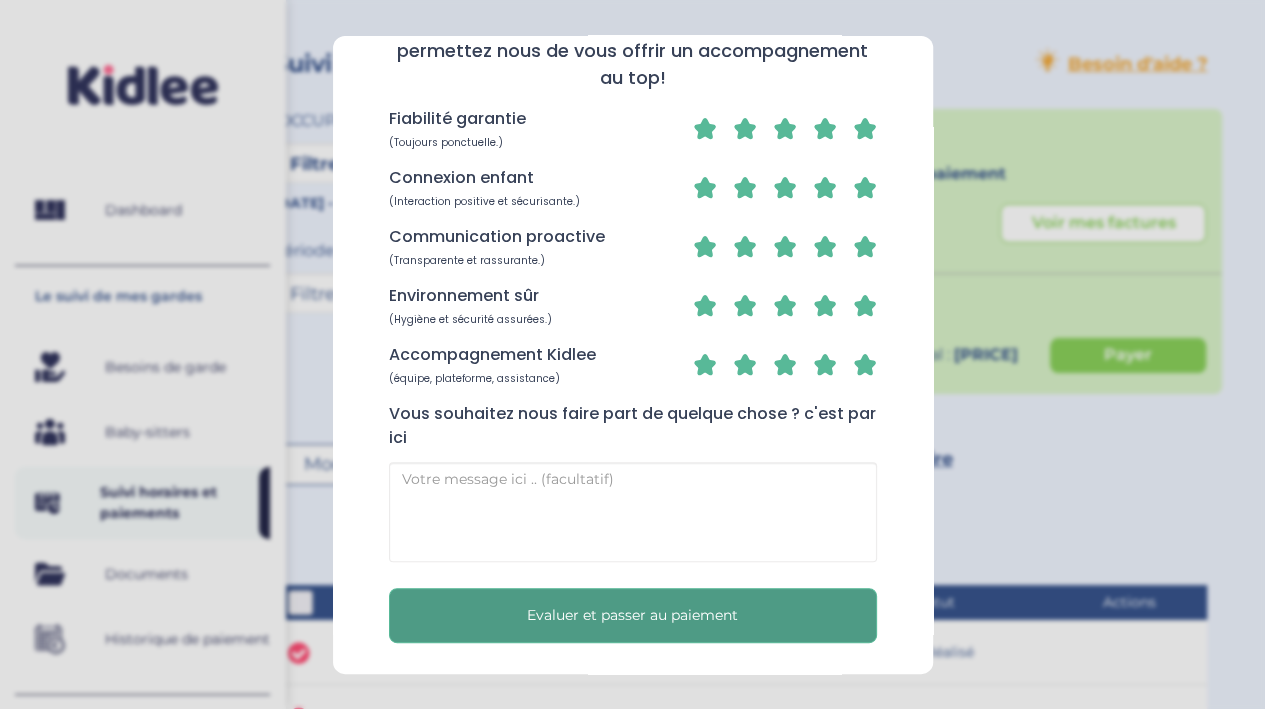 click on "Evaluer et passer au paiement" at bounding box center (632, 614) 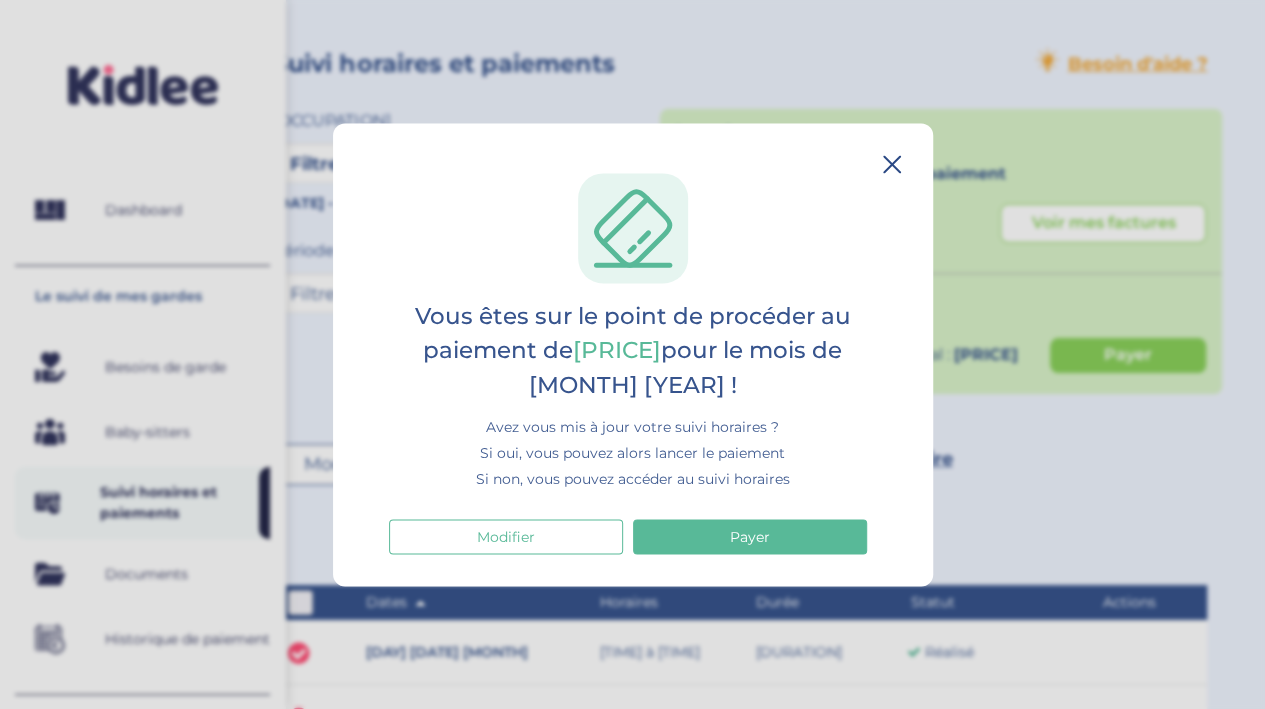 click at bounding box center [892, 164] 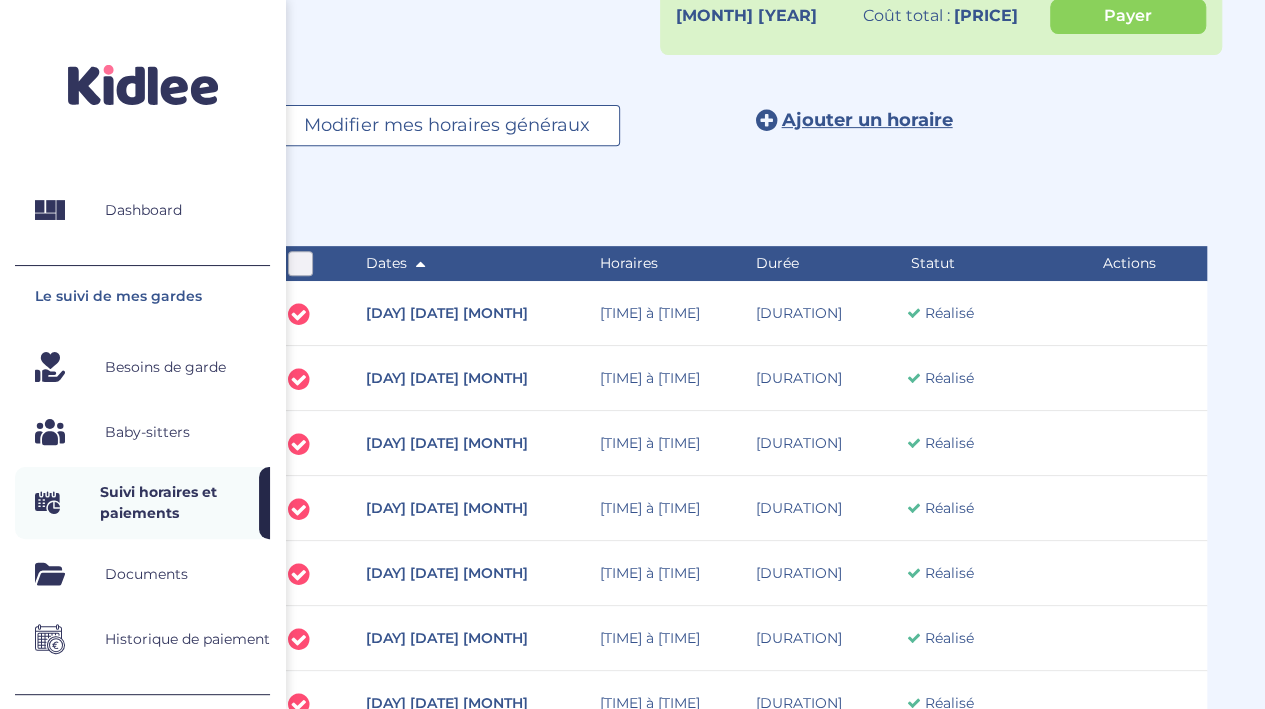 scroll, scrollTop: 0, scrollLeft: 0, axis: both 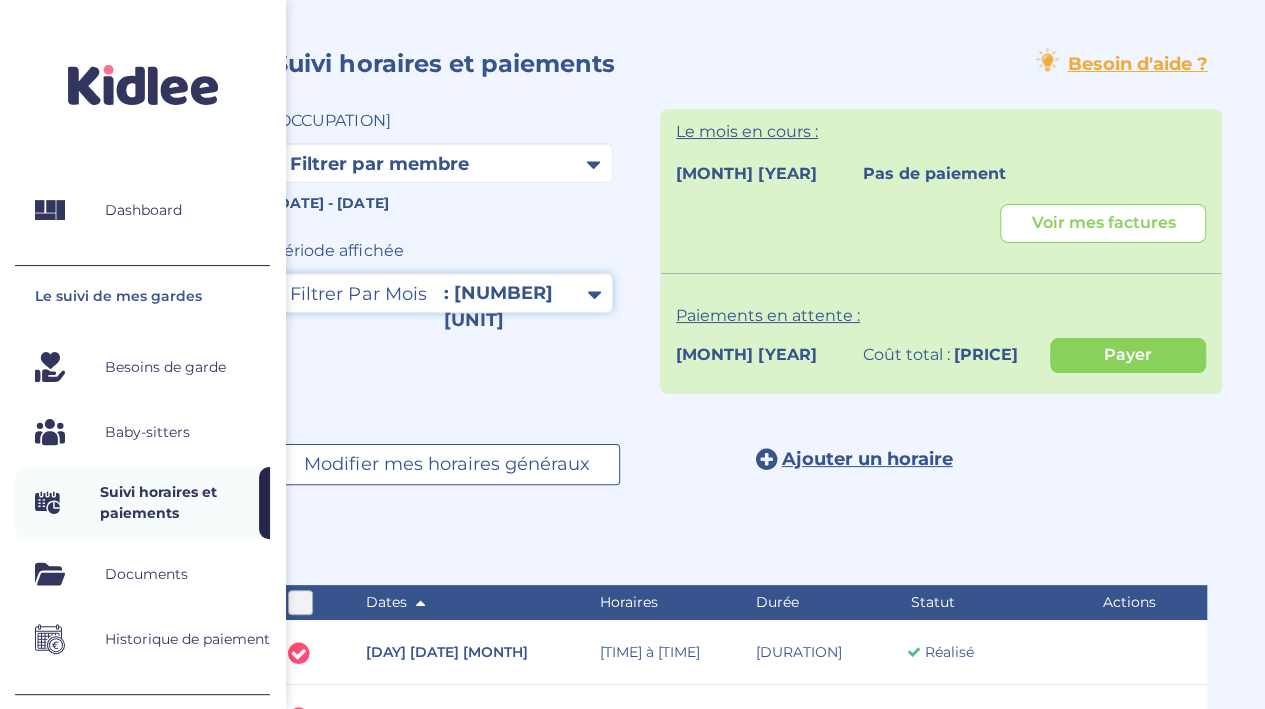 click on "Filtrer par mois
[MONTH] [YEAR]
[MONTH] [YEAR]
[MONTH] [YEAR]
[MONTH] [YEAR]
[MONTH] [YEAR]
[MONTH] [YEAR]
[MONTH] [YEAR]
[MONTH] [YEAR]
[MONTH] [YEAR]
[MONTH] [YEAR]" at bounding box center [443, 293] 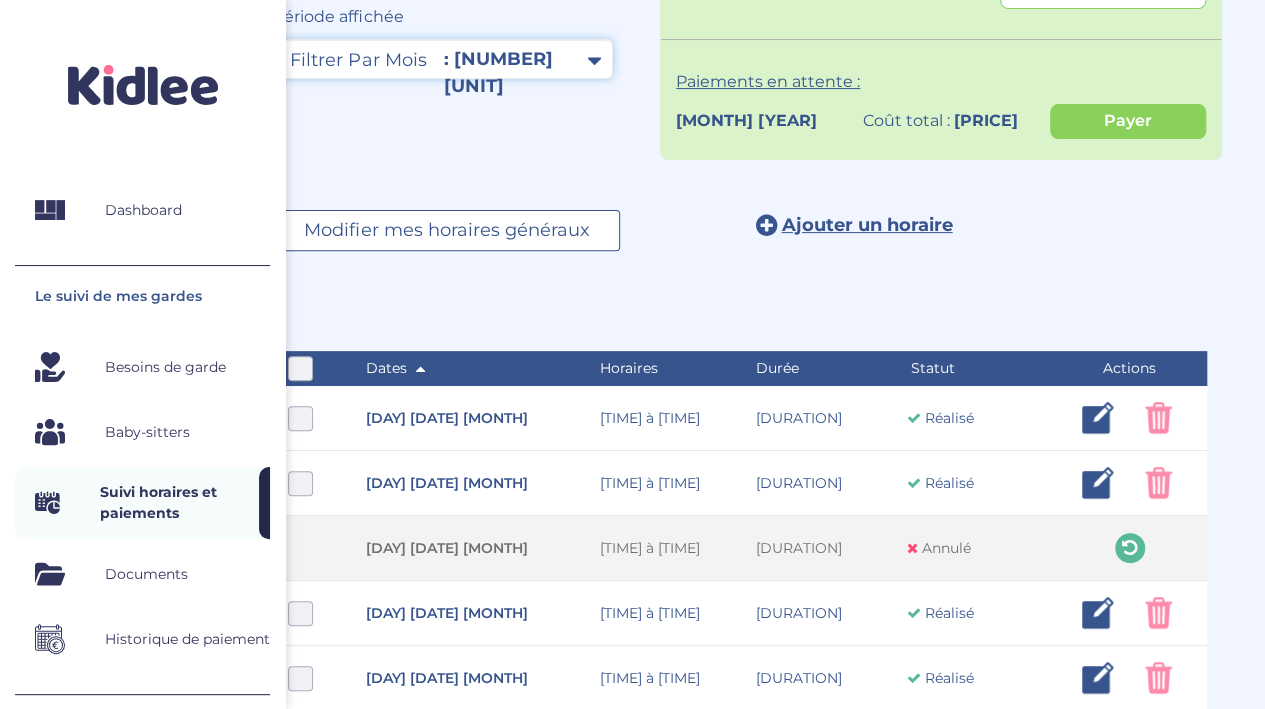 scroll, scrollTop: 0, scrollLeft: 0, axis: both 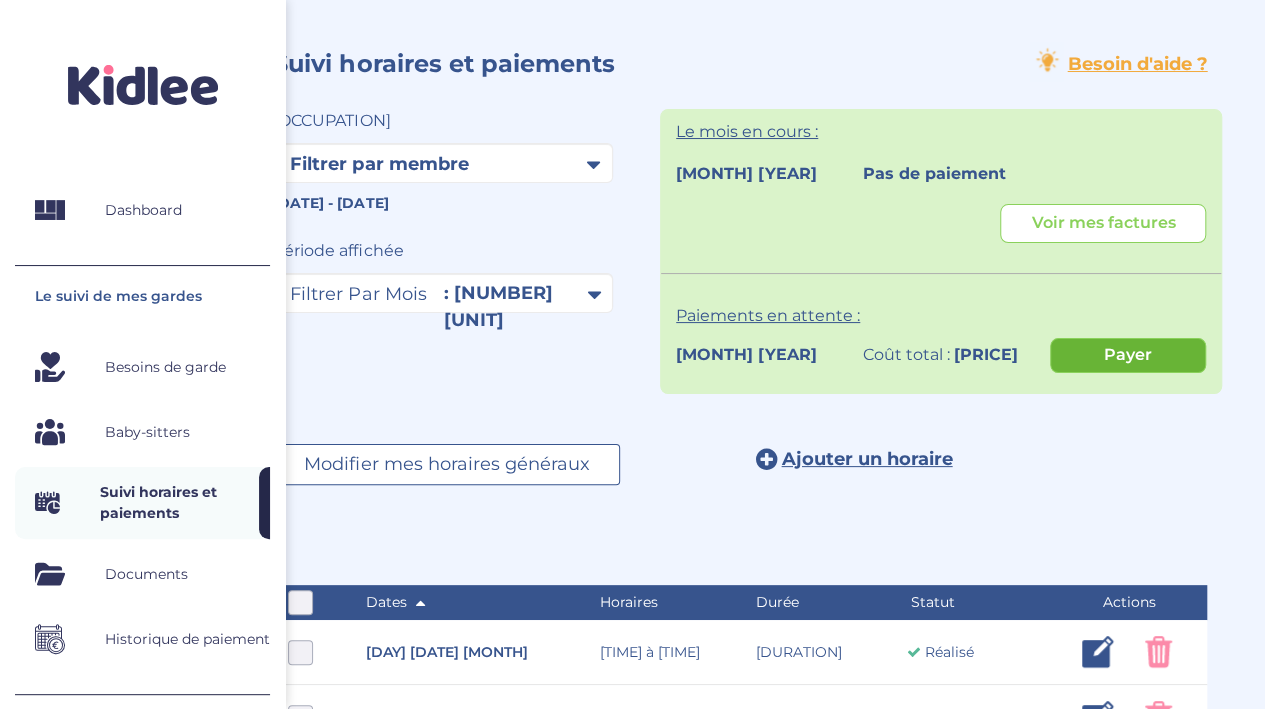 click on "Payer" at bounding box center [1128, 355] 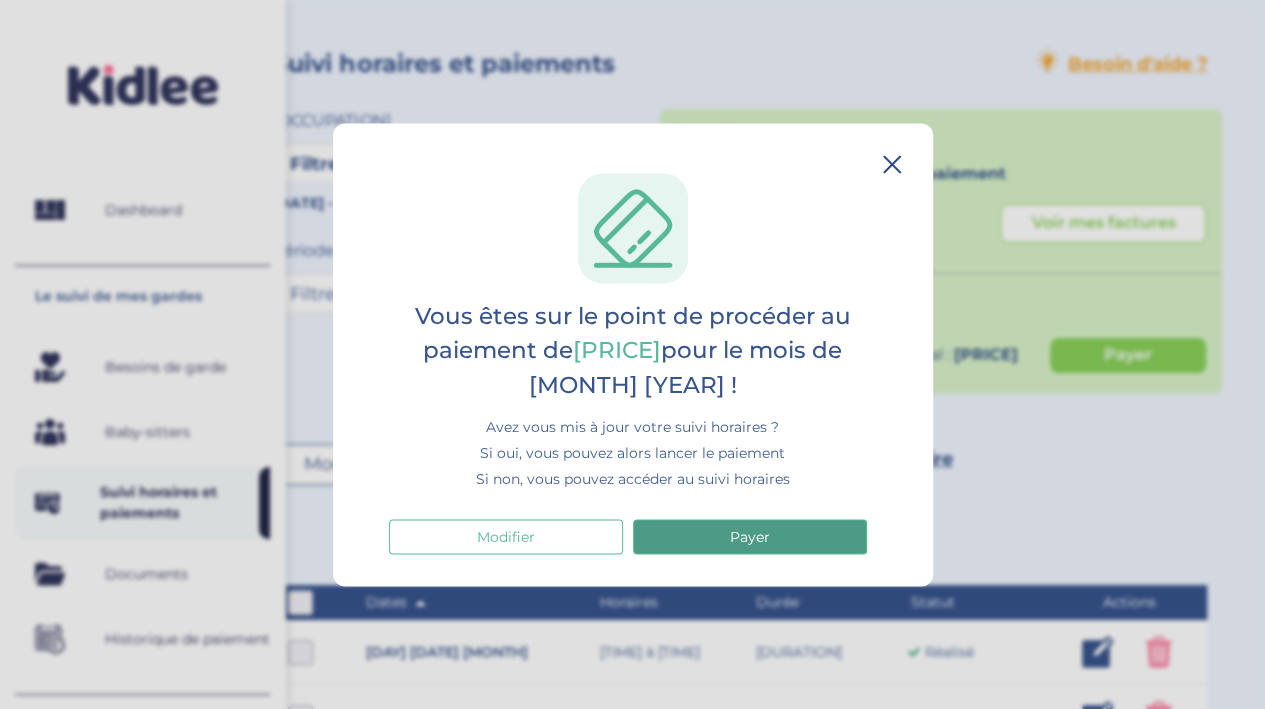 click on "Payer" at bounding box center (750, 536) 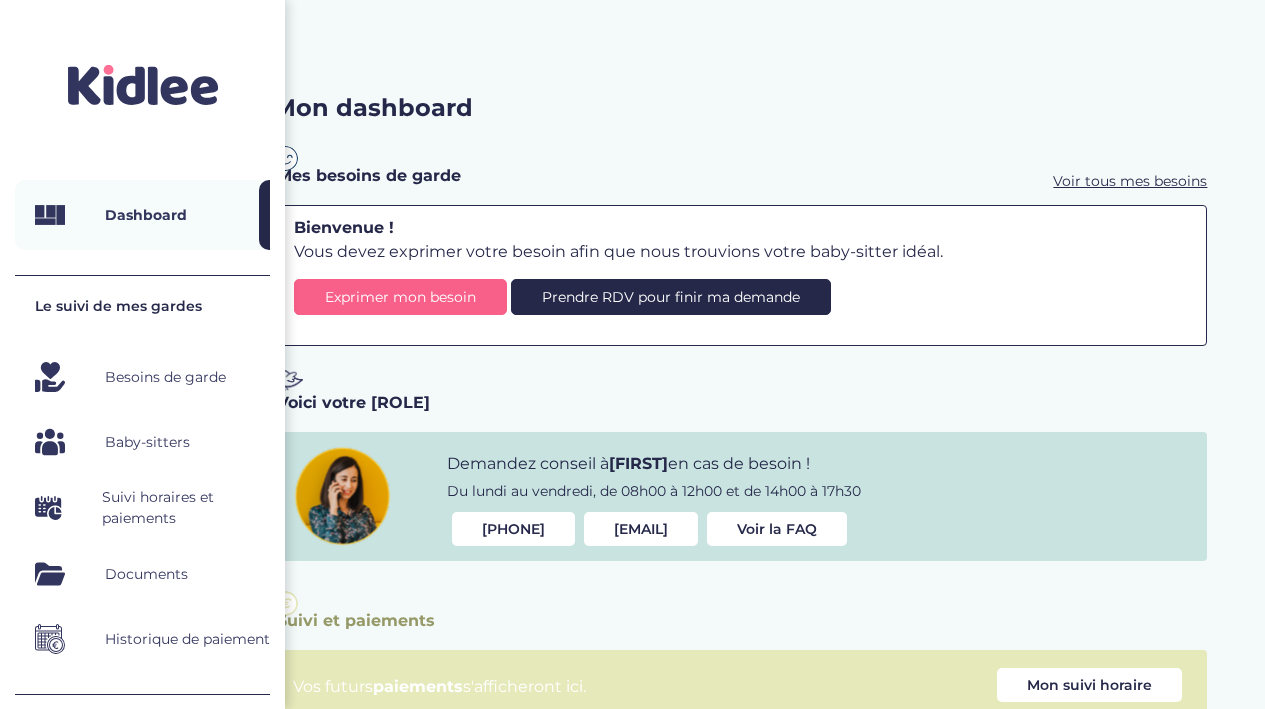 scroll, scrollTop: 0, scrollLeft: 0, axis: both 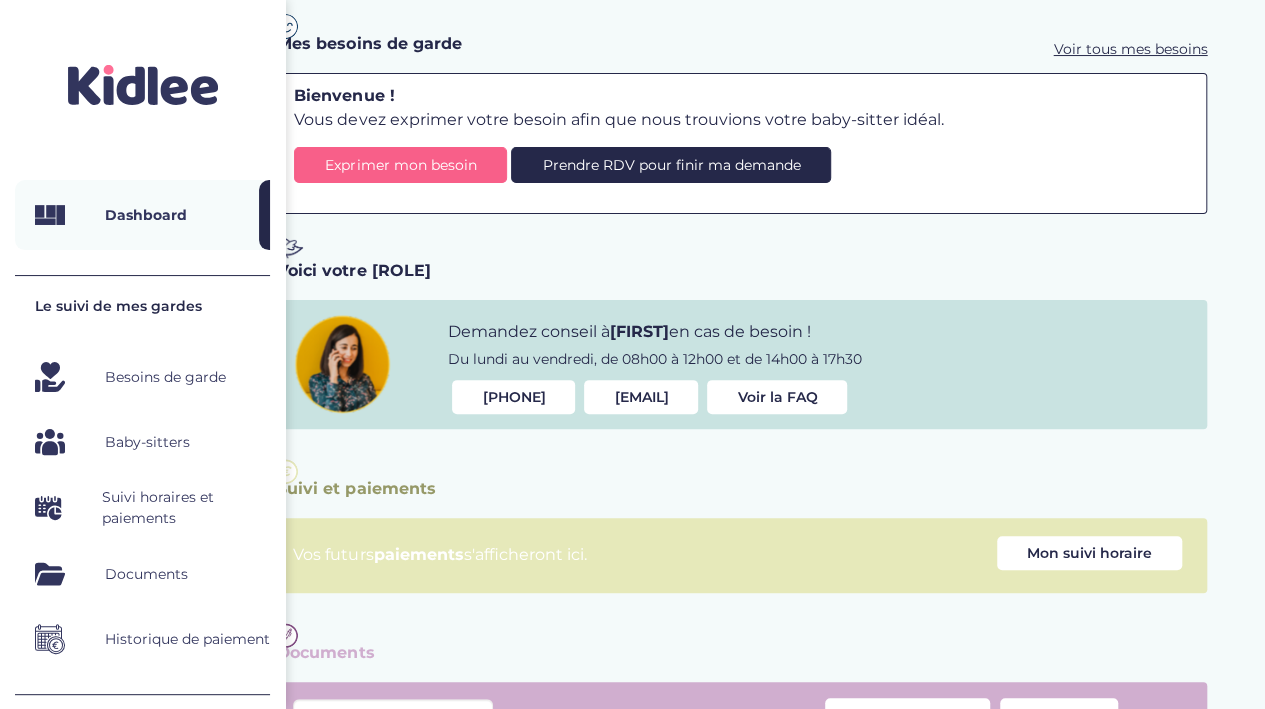 click on "Suivi horaires et paiements" at bounding box center [186, 508] 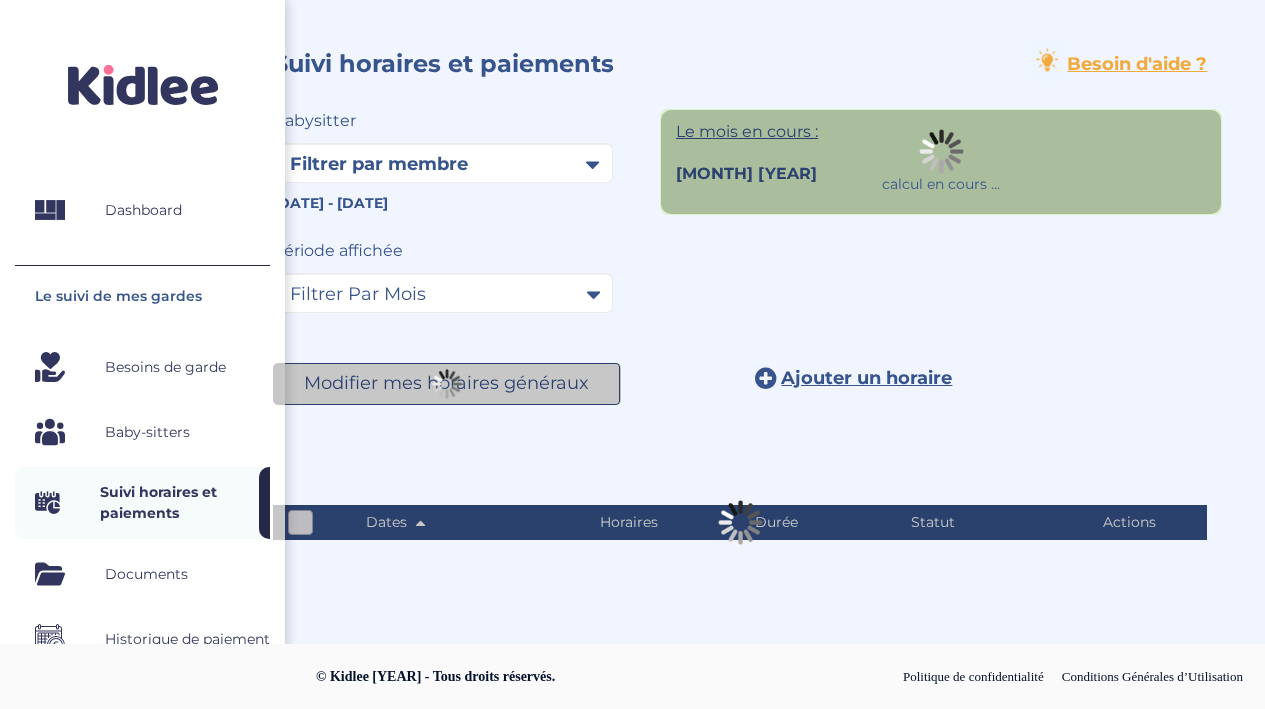 scroll, scrollTop: 0, scrollLeft: 0, axis: both 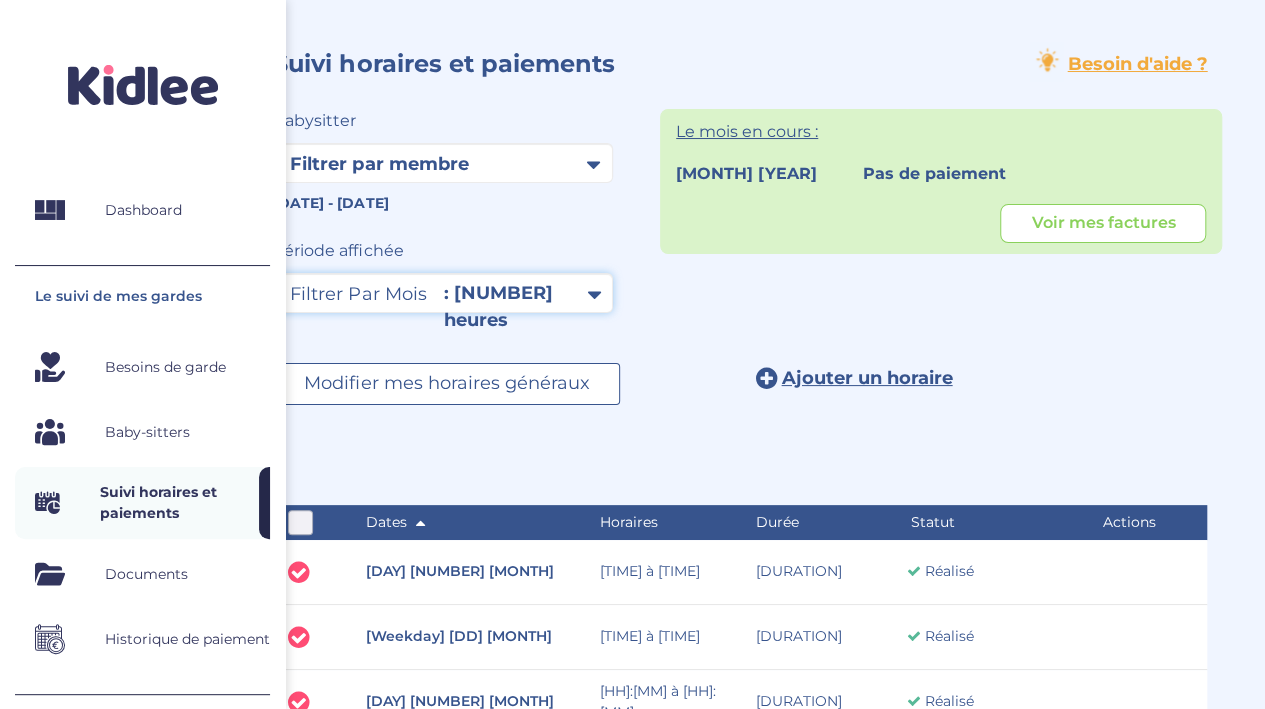 click on "Filtrer par mois
septembre 2024
octobre 2024
novembre 2024
décembre 2024
janvier 2025
février 2025
mars 2025
avril 2025
mai 2025
juin 2025" at bounding box center (443, 293) 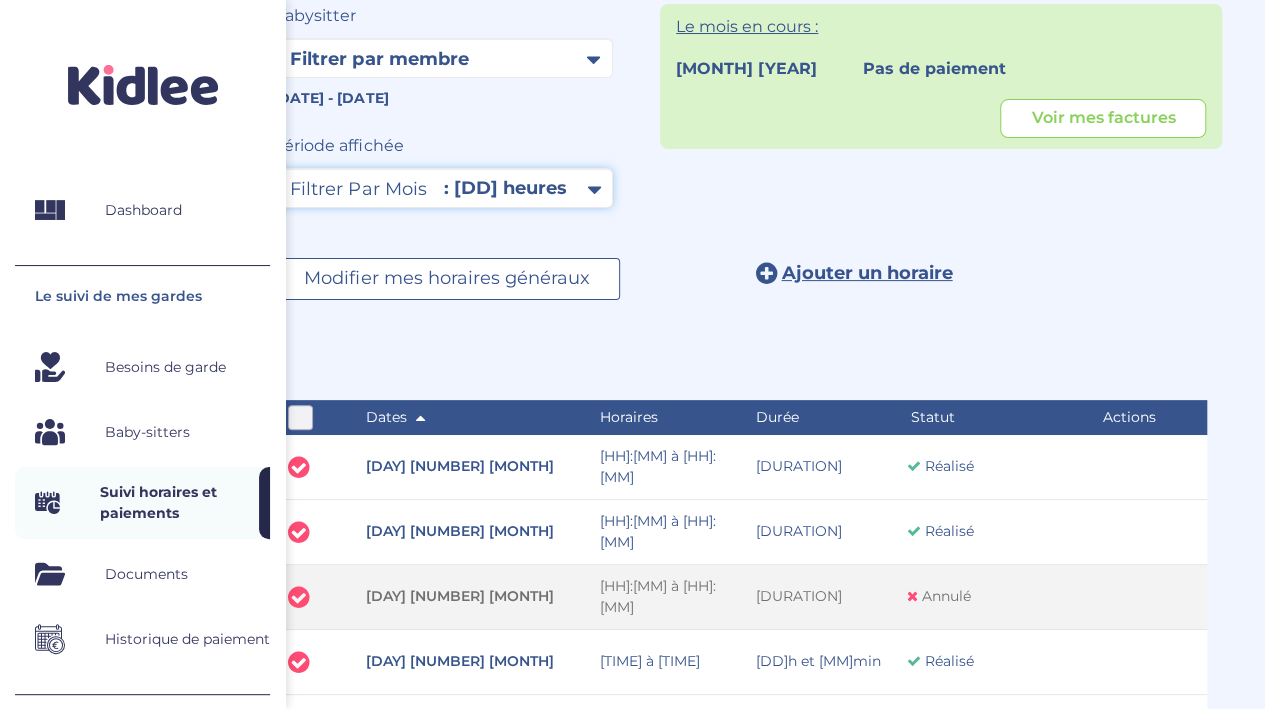 scroll, scrollTop: 0, scrollLeft: 0, axis: both 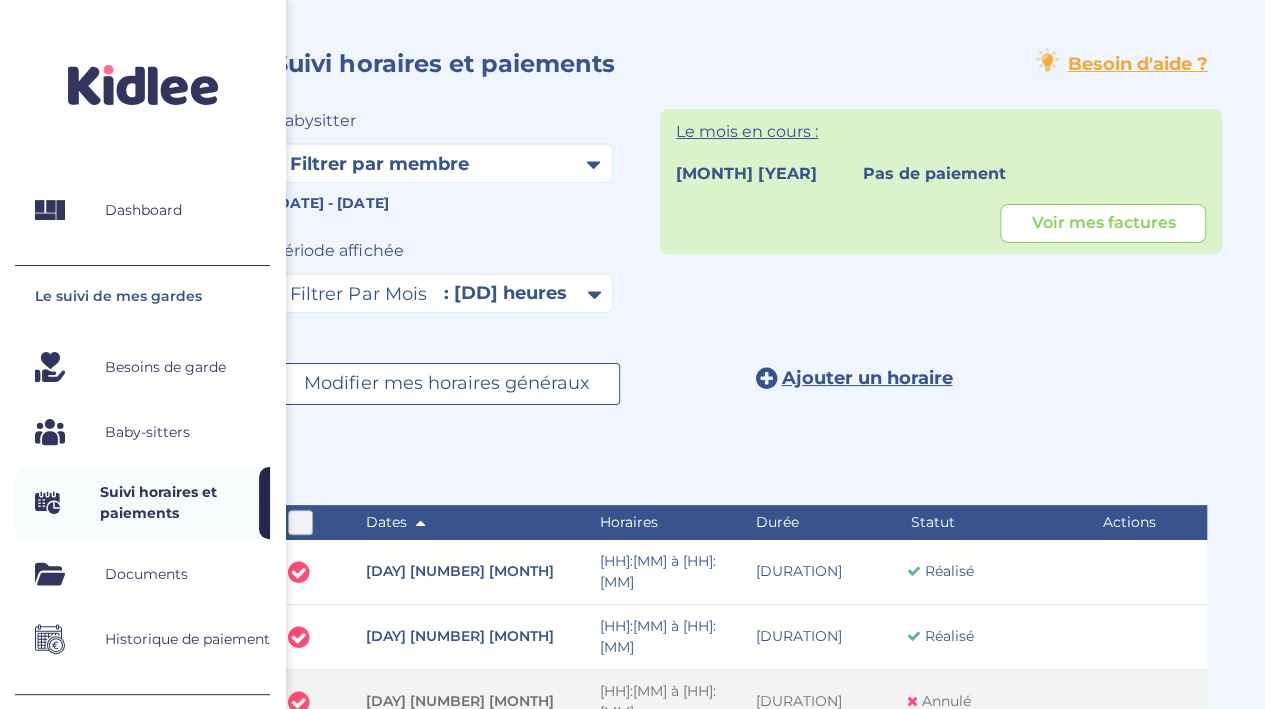 click on "Besoins de garde" at bounding box center (165, 367) 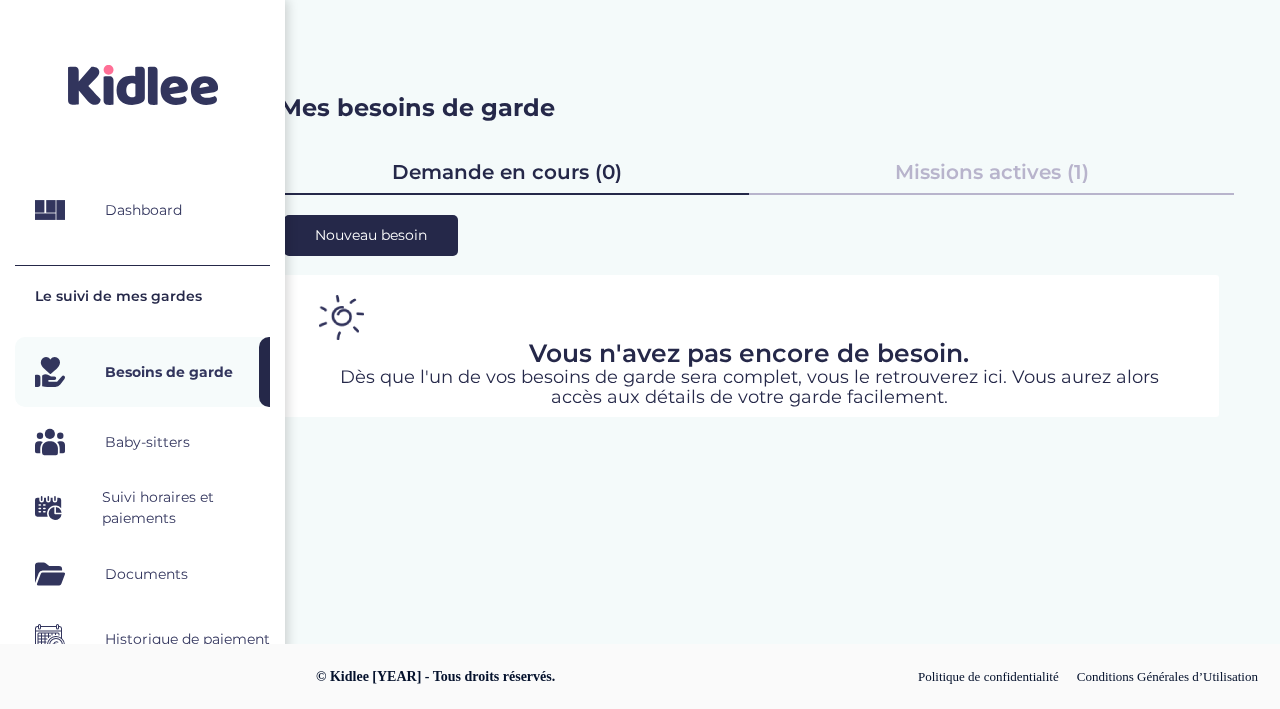 scroll, scrollTop: 0, scrollLeft: 0, axis: both 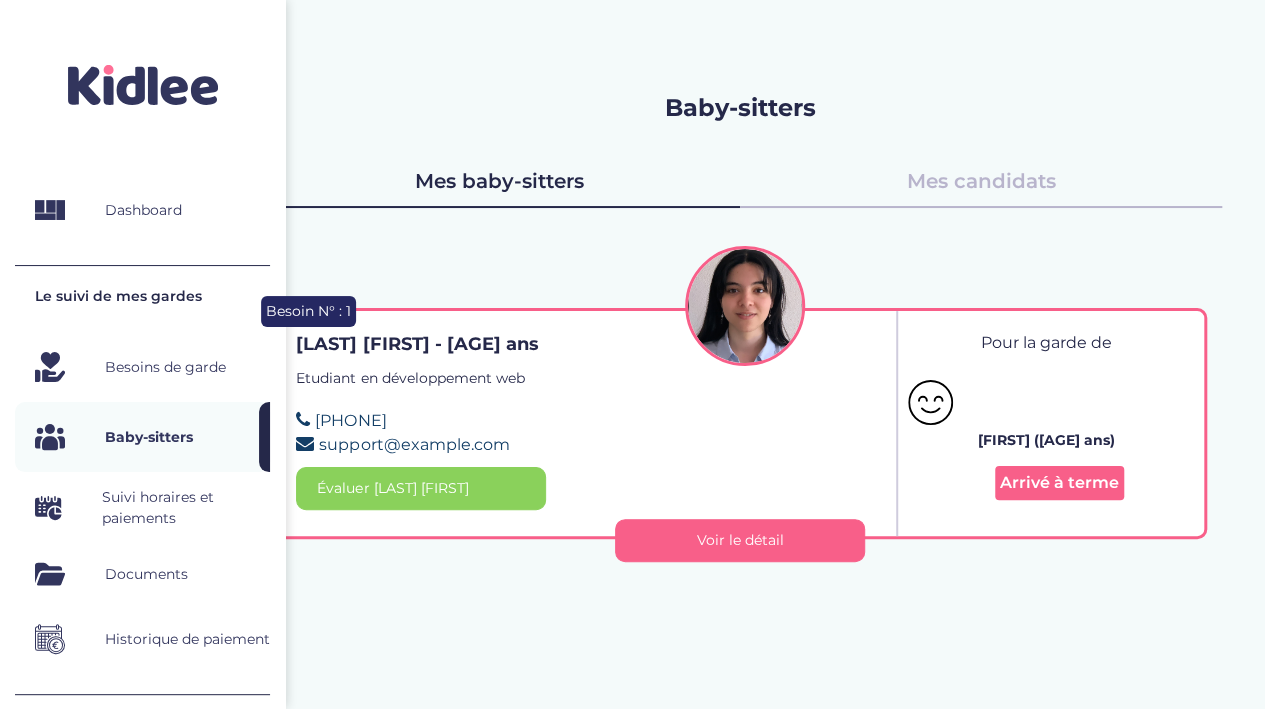 click on "Mes candidats" at bounding box center [981, 181] 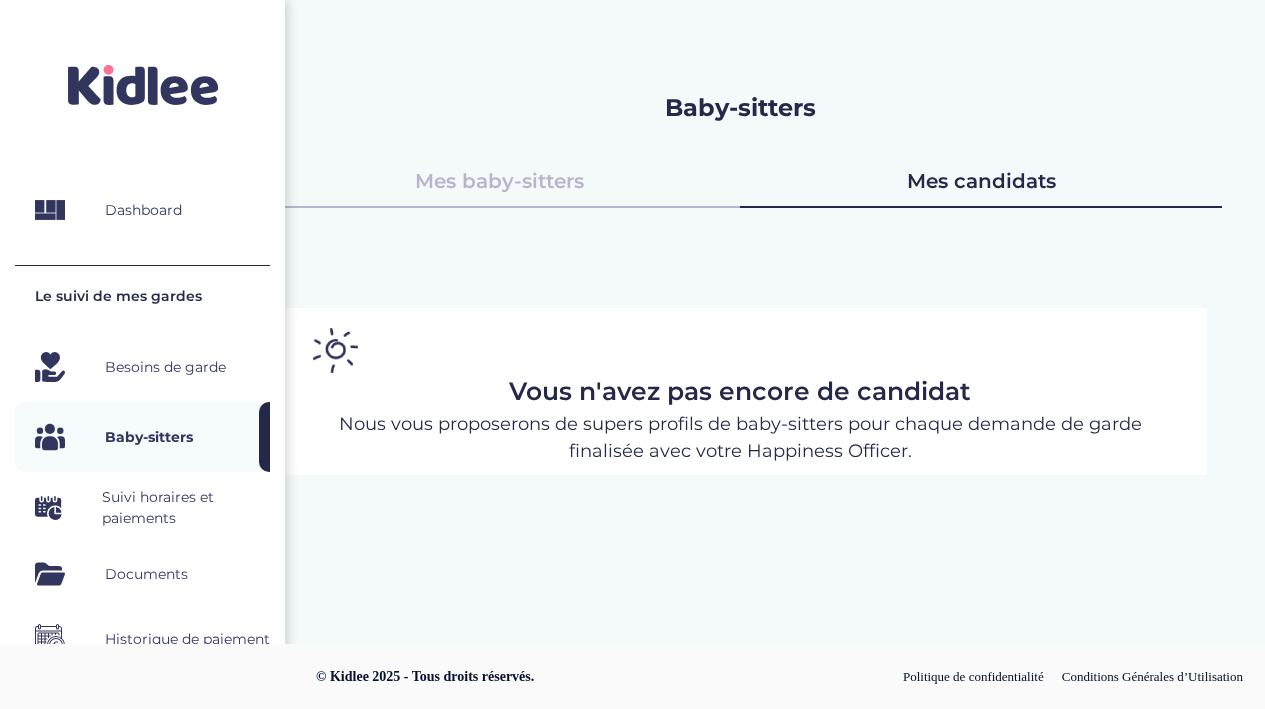 scroll, scrollTop: 0, scrollLeft: 0, axis: both 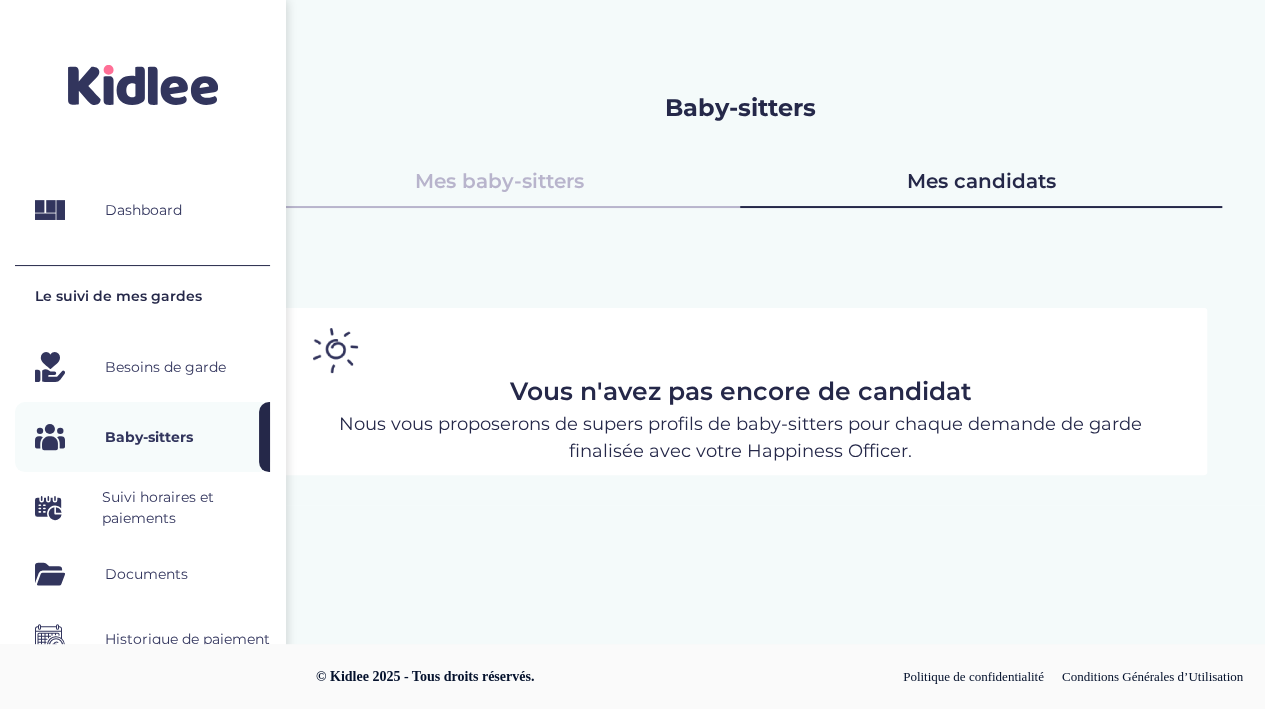 click on "Mes baby-sitters" at bounding box center [499, 181] 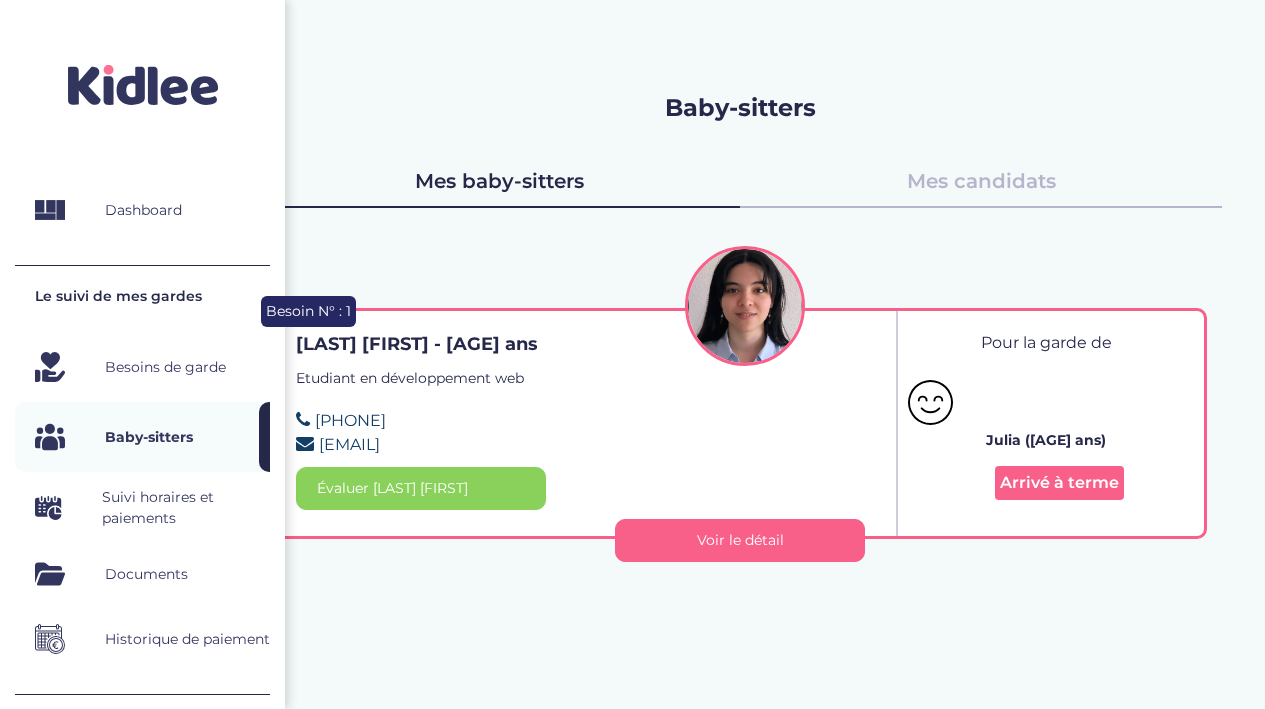 scroll, scrollTop: 0, scrollLeft: 0, axis: both 